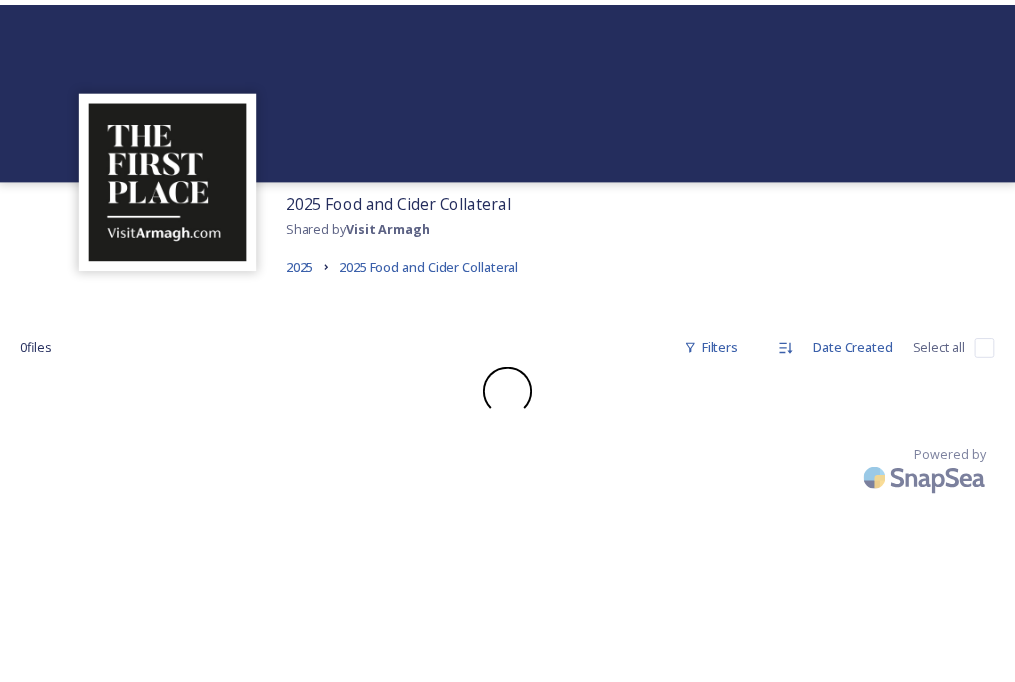 scroll, scrollTop: 0, scrollLeft: 0, axis: both 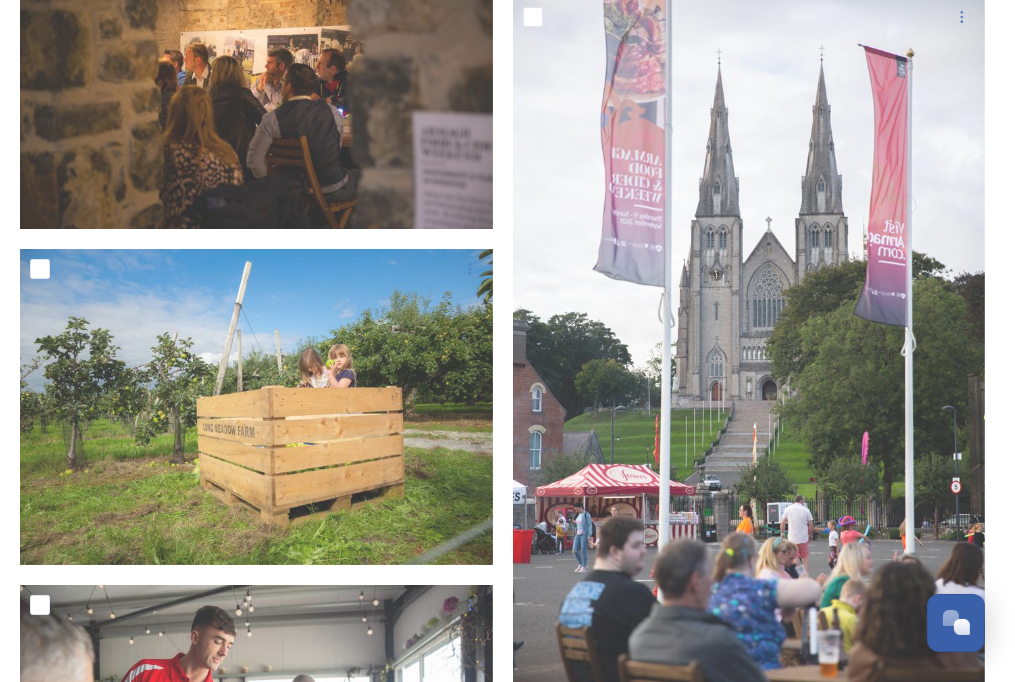 click on "39  file s Filters Date Created Select all You've reached the end Powered by" at bounding box center (507, -370) 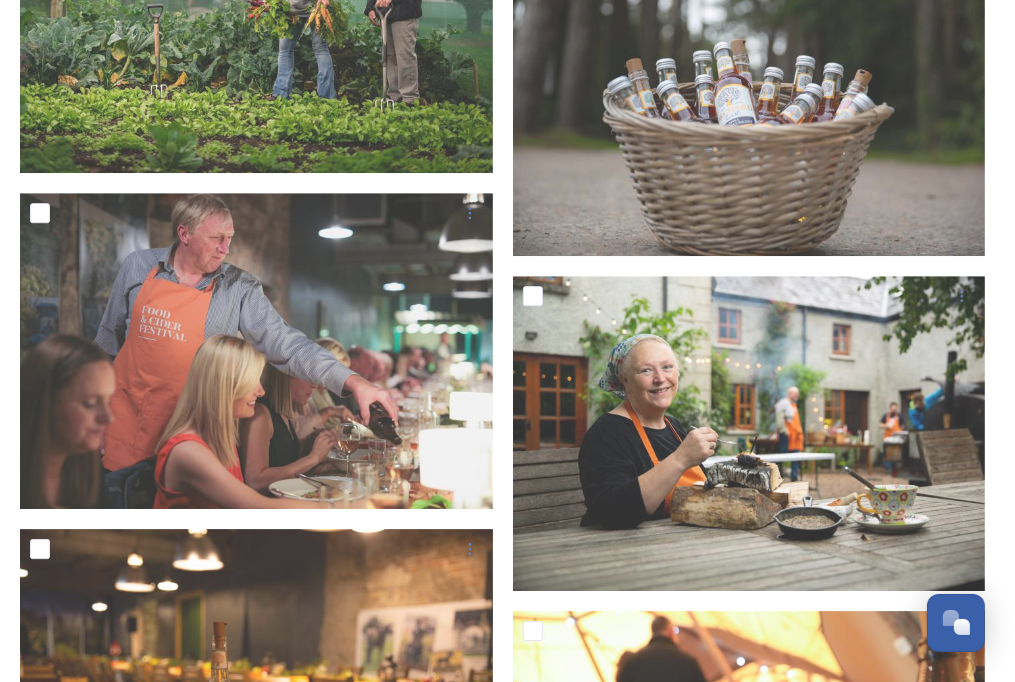 scroll, scrollTop: 3931, scrollLeft: 0, axis: vertical 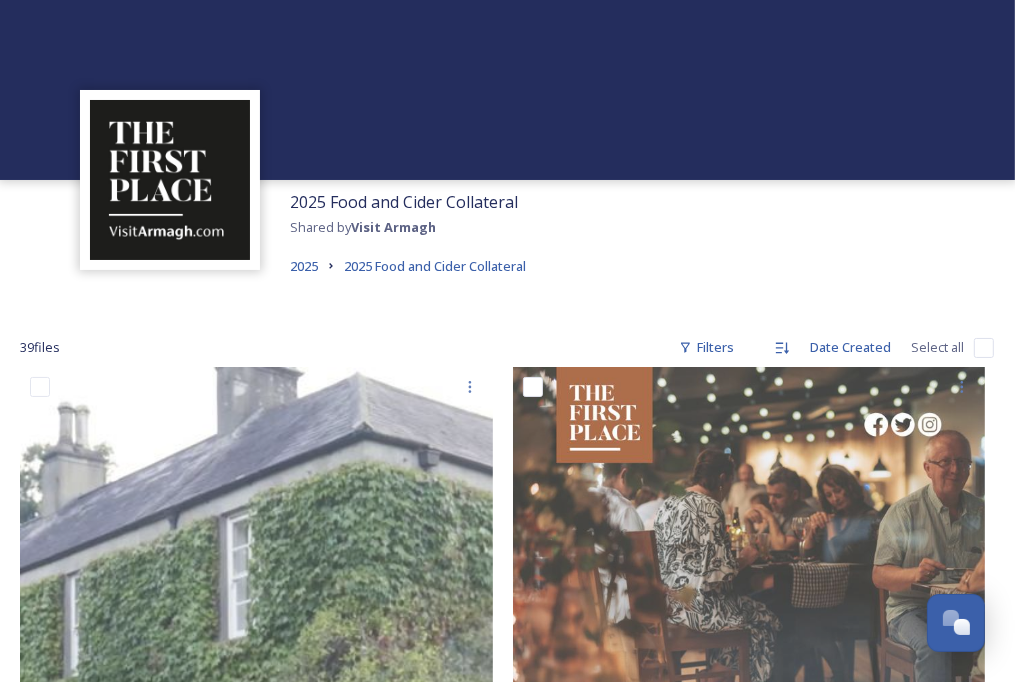 click at bounding box center [984, 348] 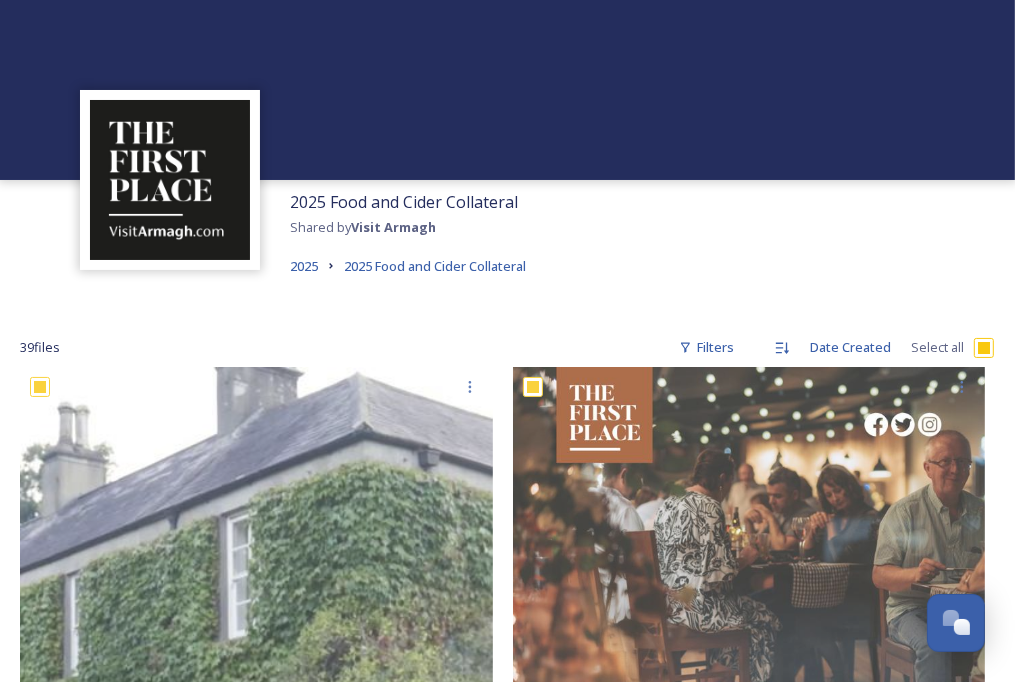 checkbox on "true" 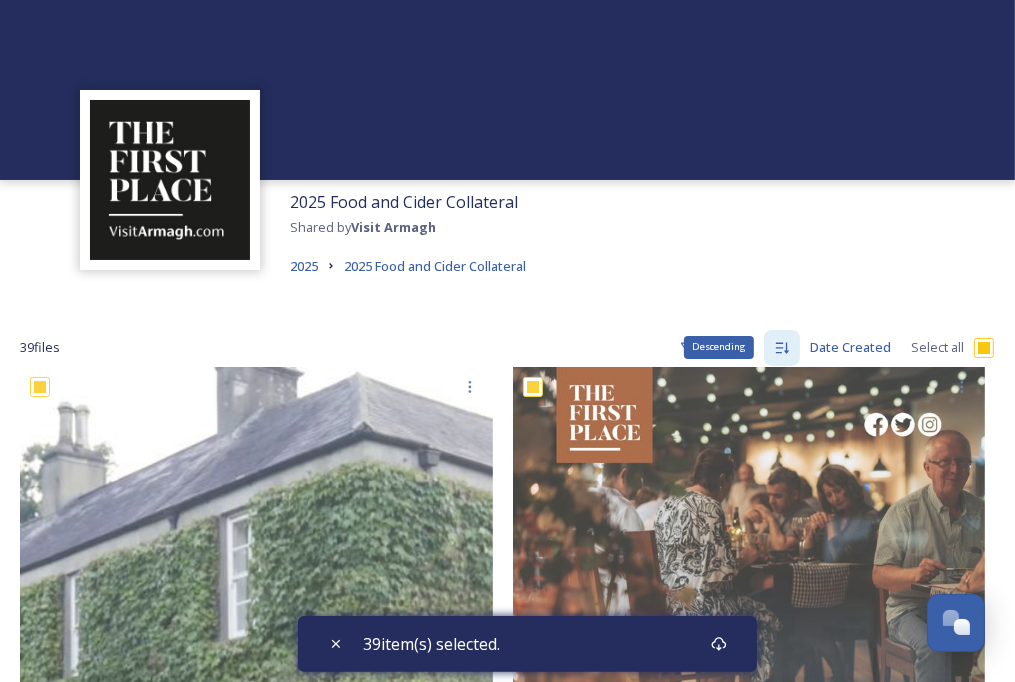 click 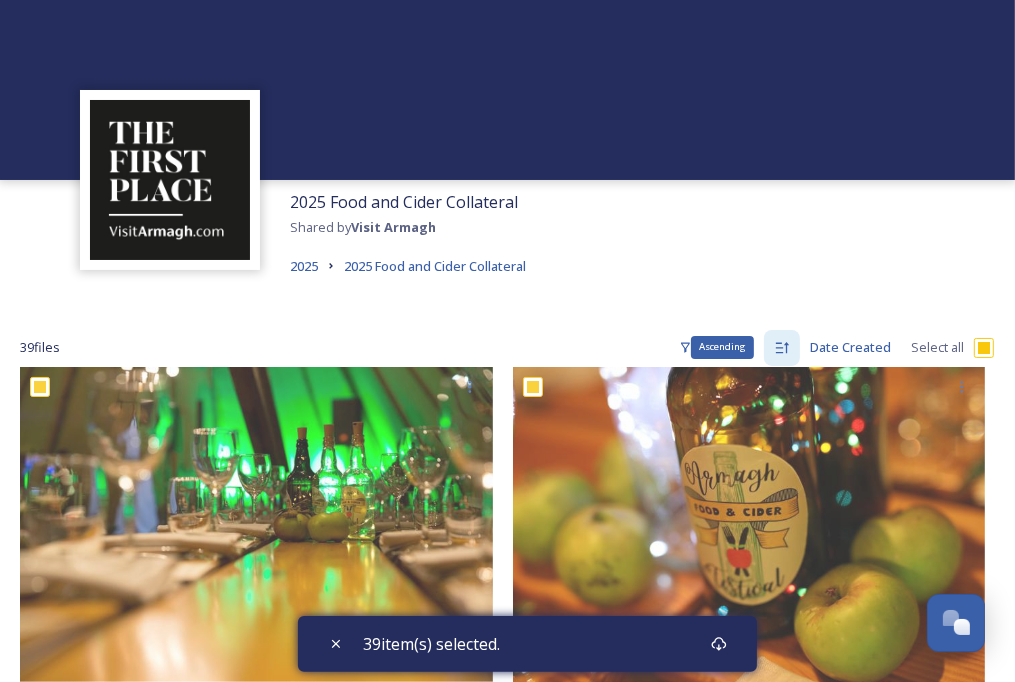 click 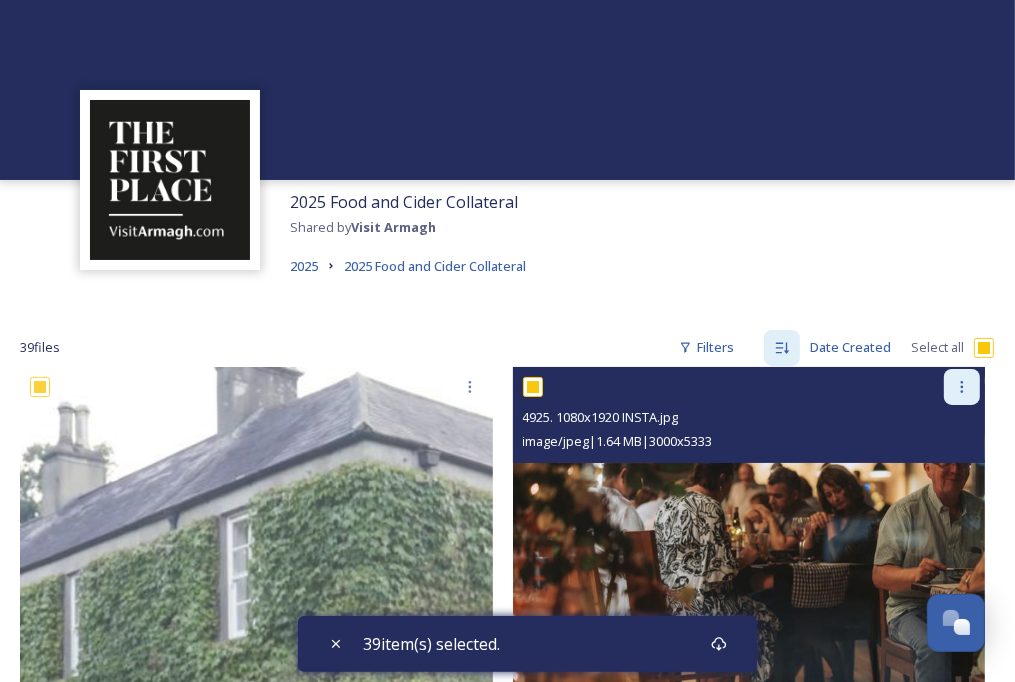 click 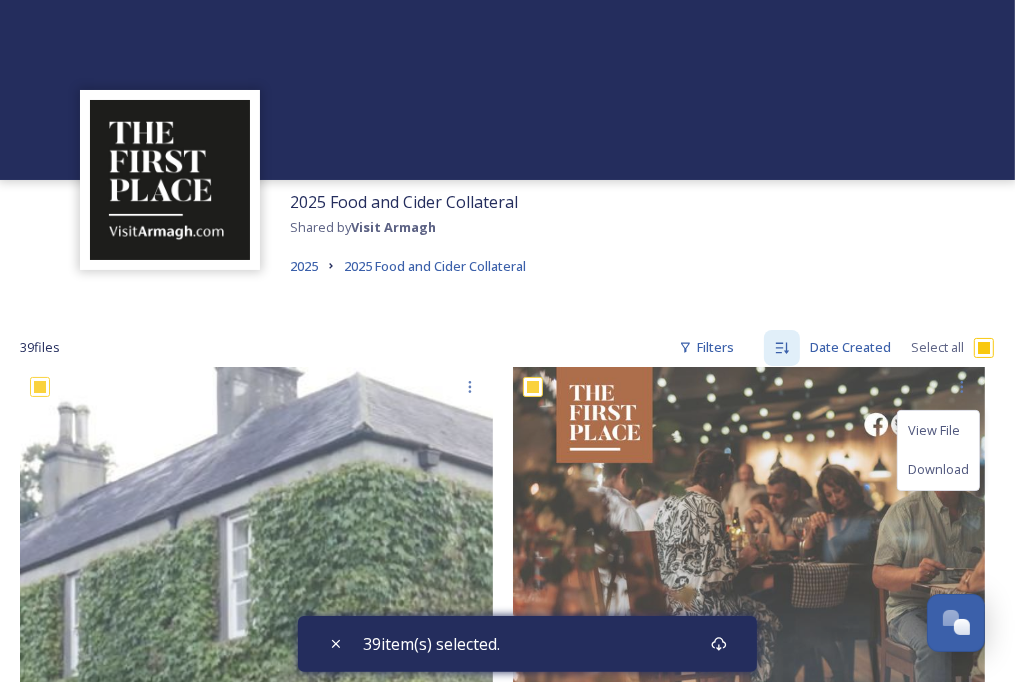 click at bounding box center (984, 348) 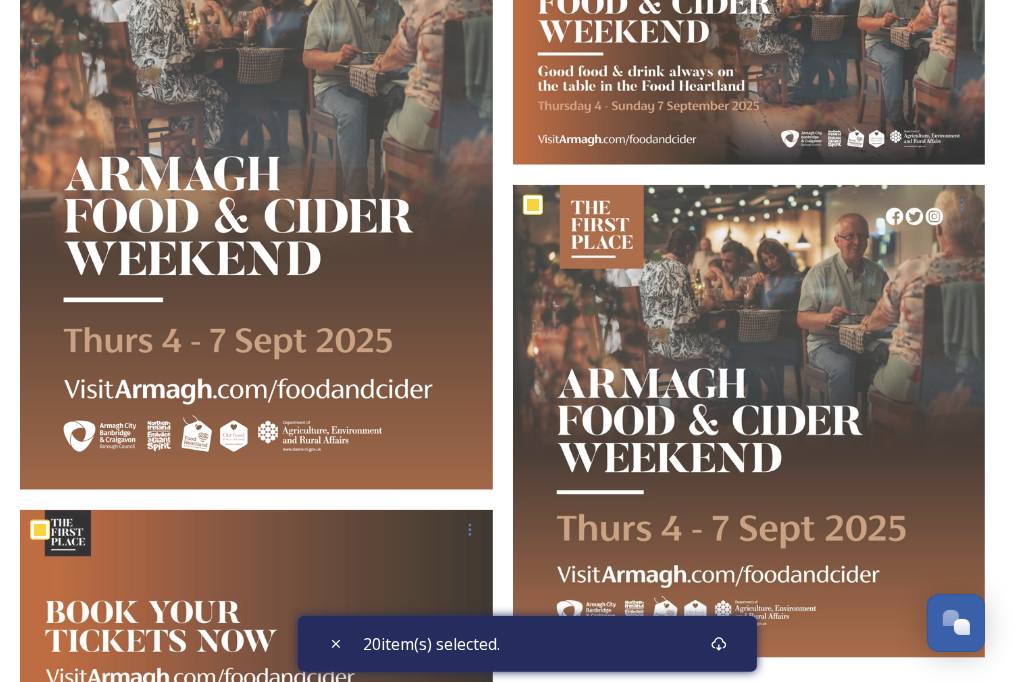 checkbox on "false" 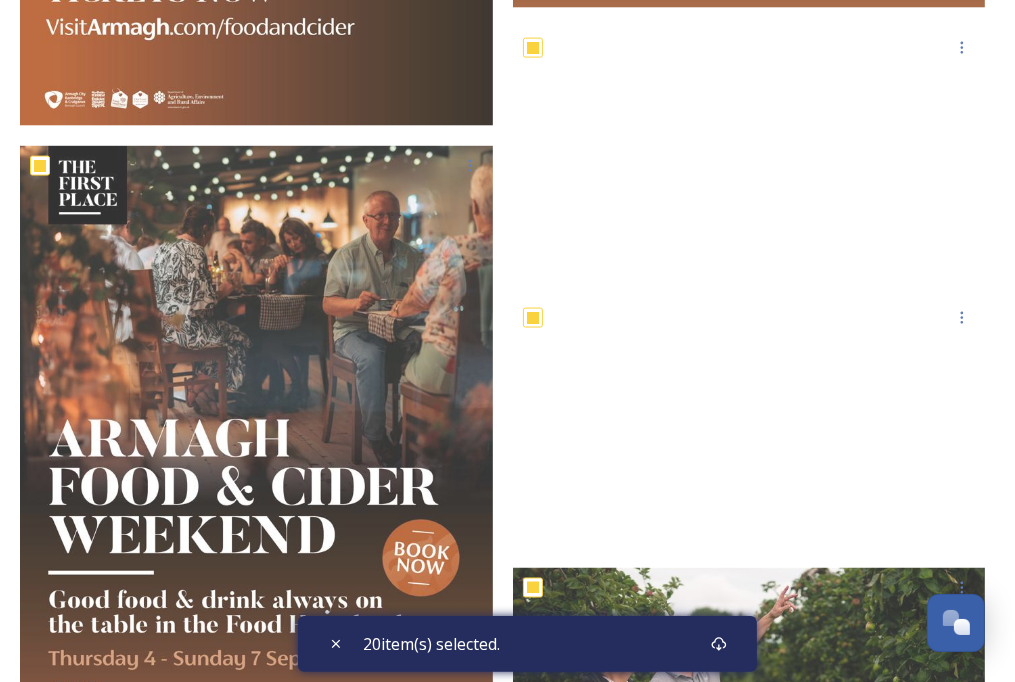 scroll, scrollTop: 1968, scrollLeft: 0, axis: vertical 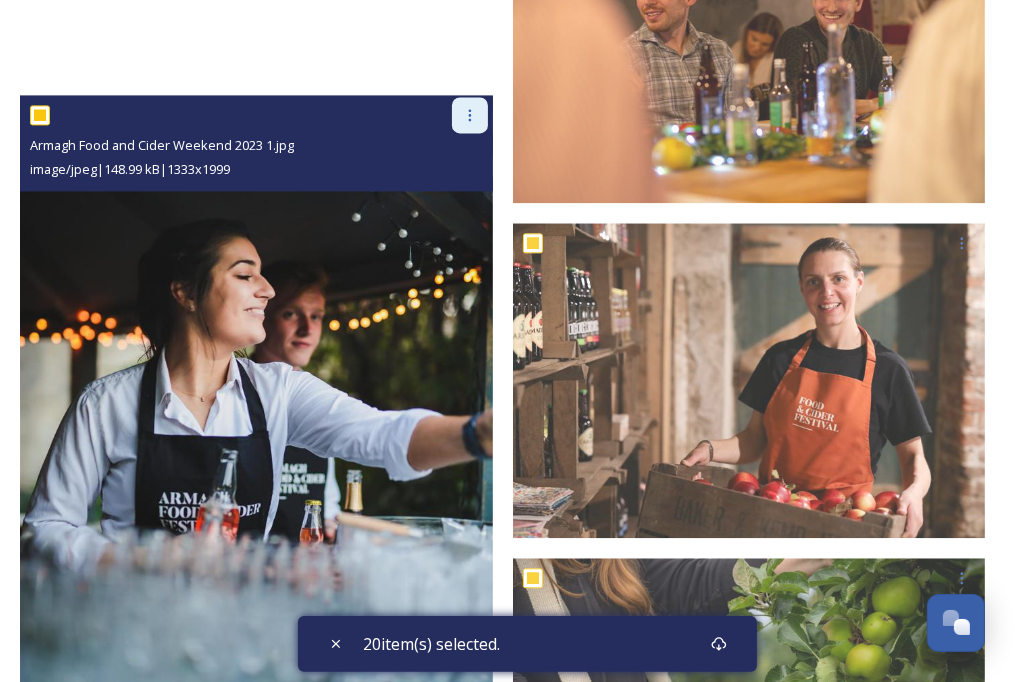 click 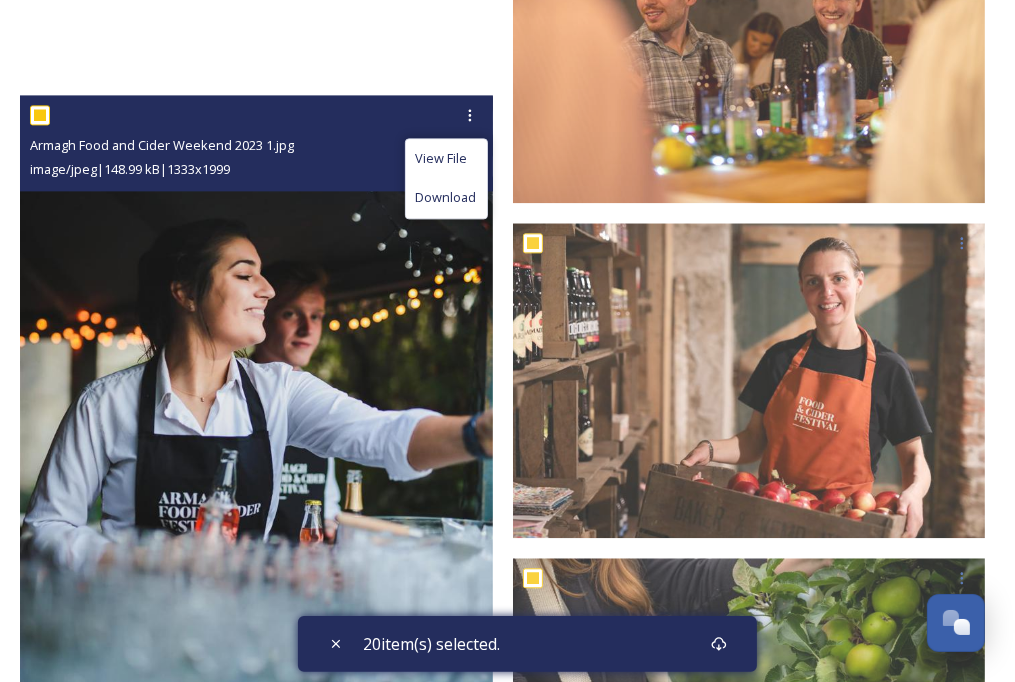 click on "Download" at bounding box center [446, 197] 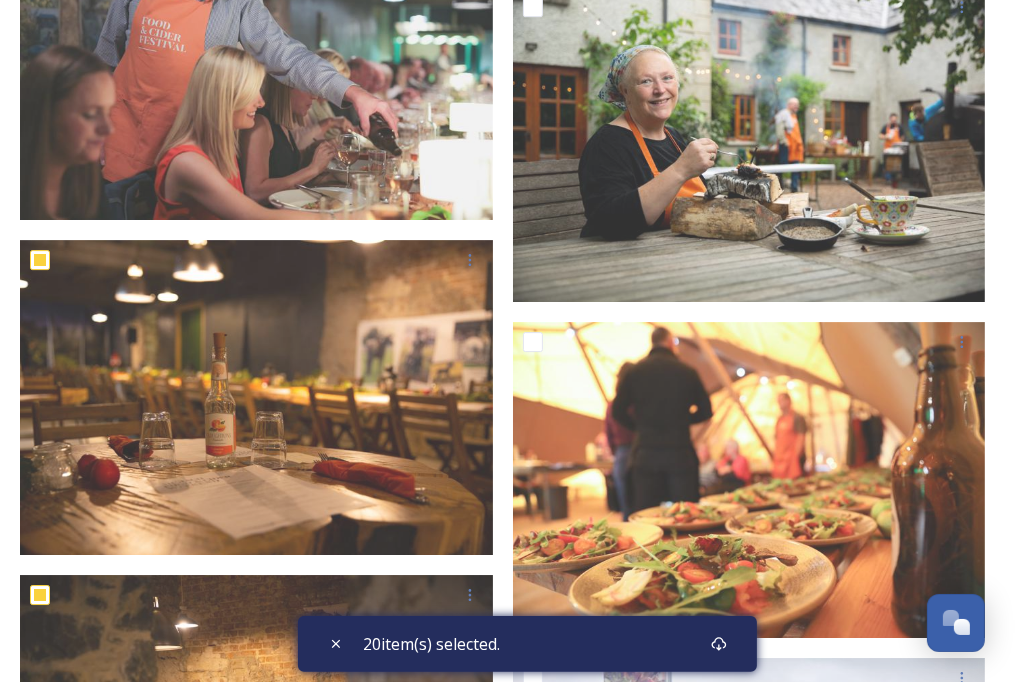 scroll, scrollTop: 4275, scrollLeft: 0, axis: vertical 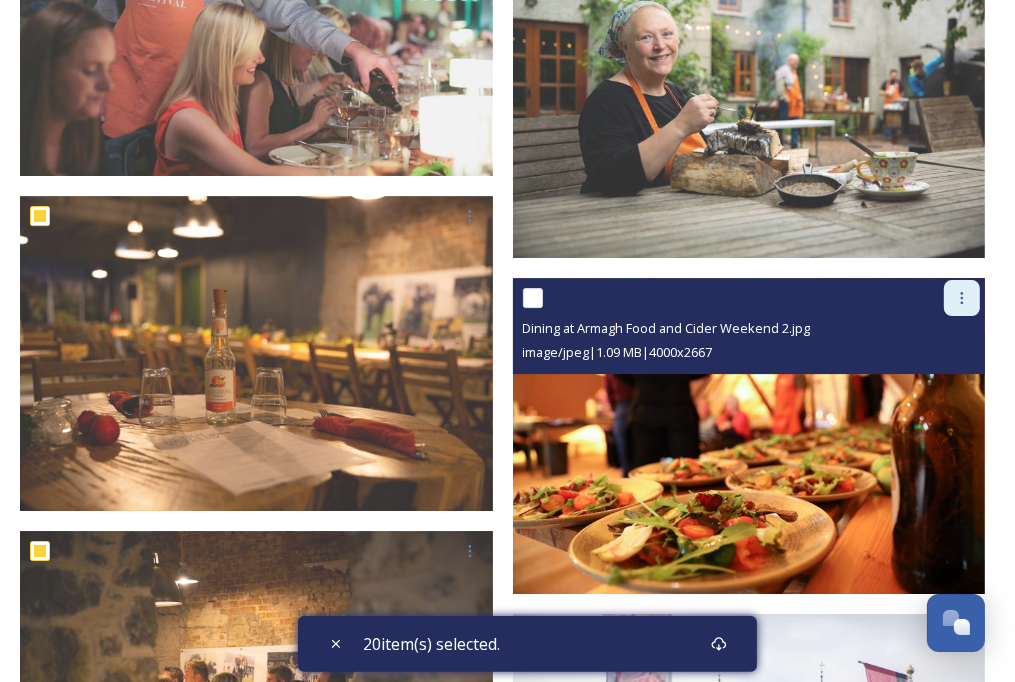 click at bounding box center [962, 298] 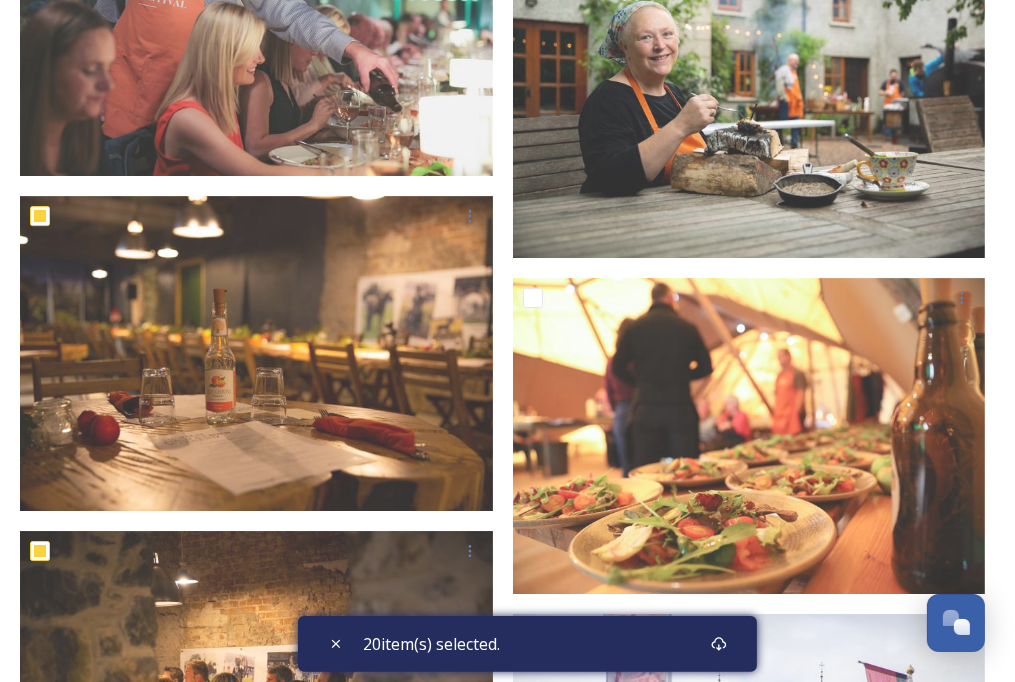 scroll, scrollTop: 4872, scrollLeft: 0, axis: vertical 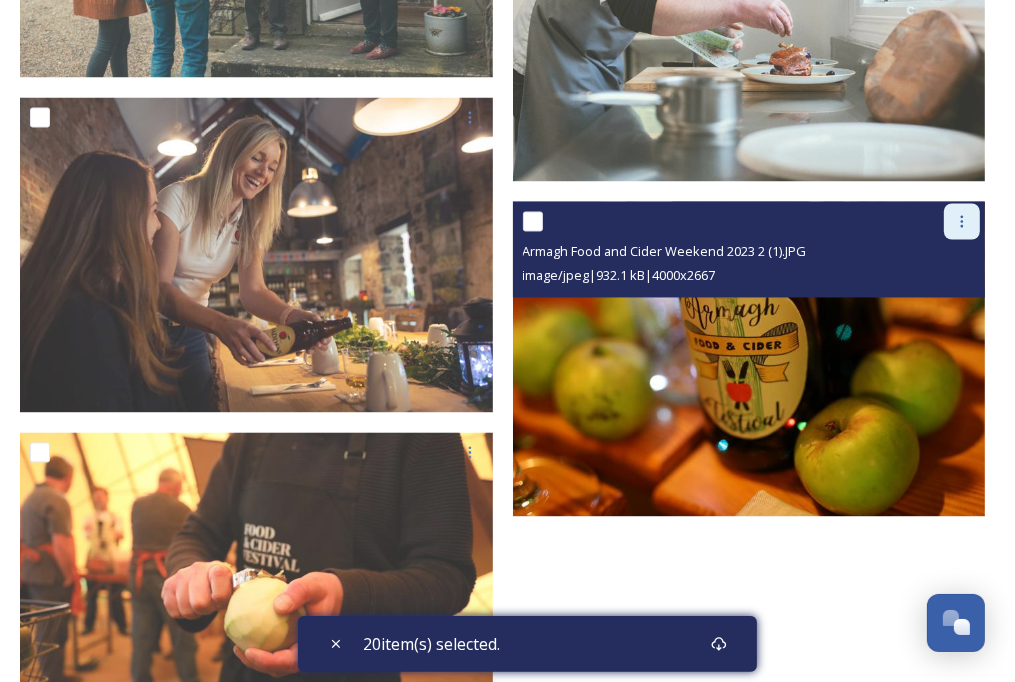 click at bounding box center [962, 222] 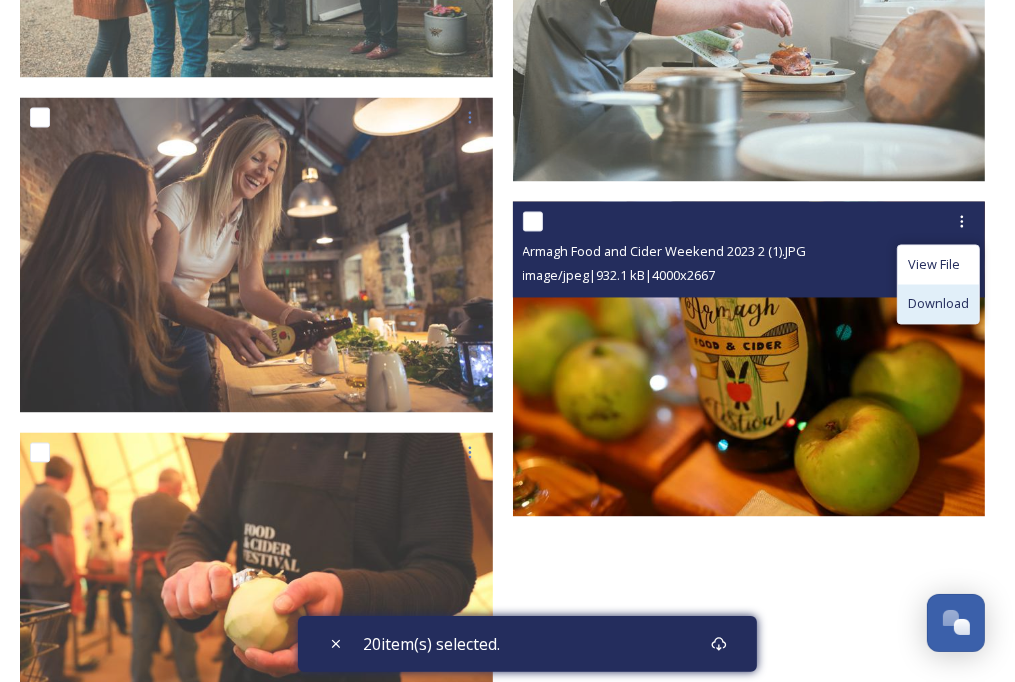 click on "Download" at bounding box center (938, 304) 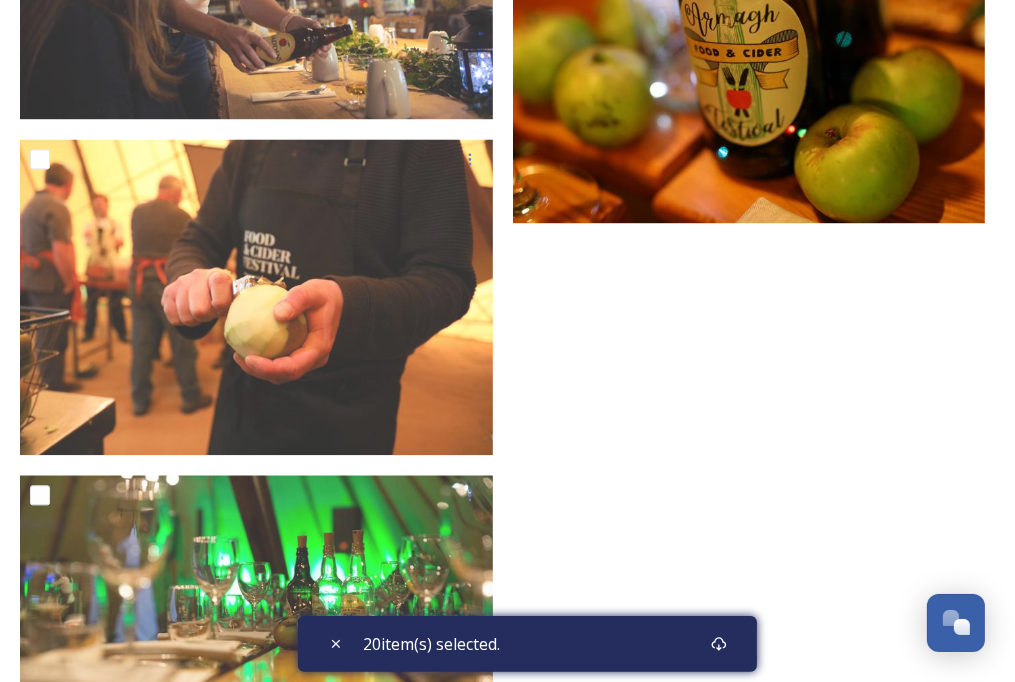 scroll, scrollTop: 8072, scrollLeft: 0, axis: vertical 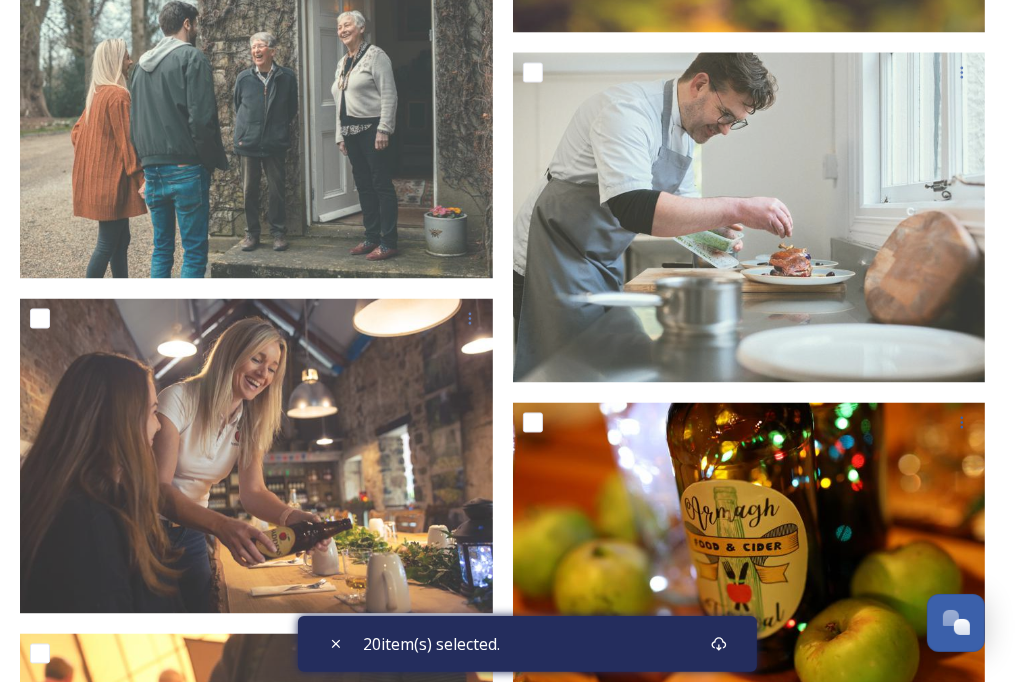 click on "39  file s Filters Date Created Select all You've reached the end 20  item(s) selected. Powered by" at bounding box center [507, -2809] 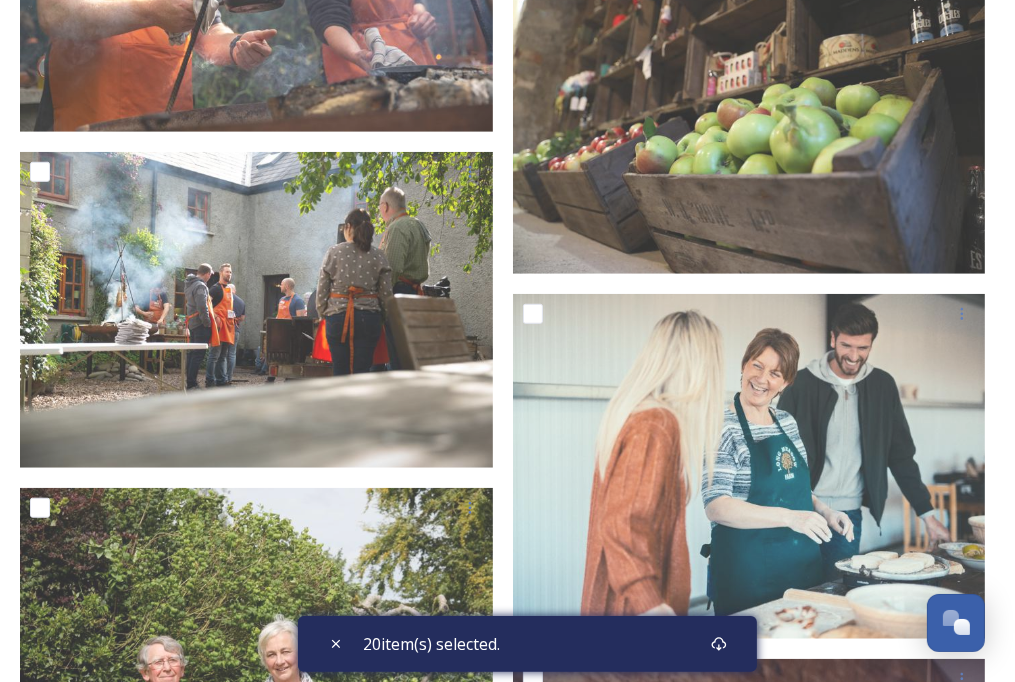 scroll, scrollTop: 5720, scrollLeft: 0, axis: vertical 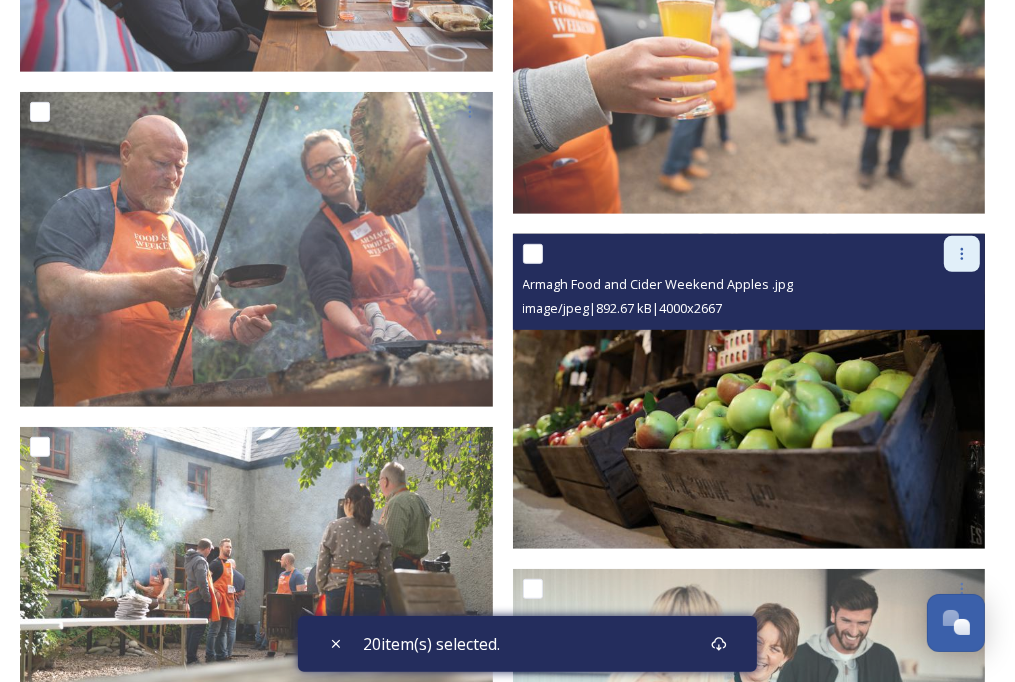 click 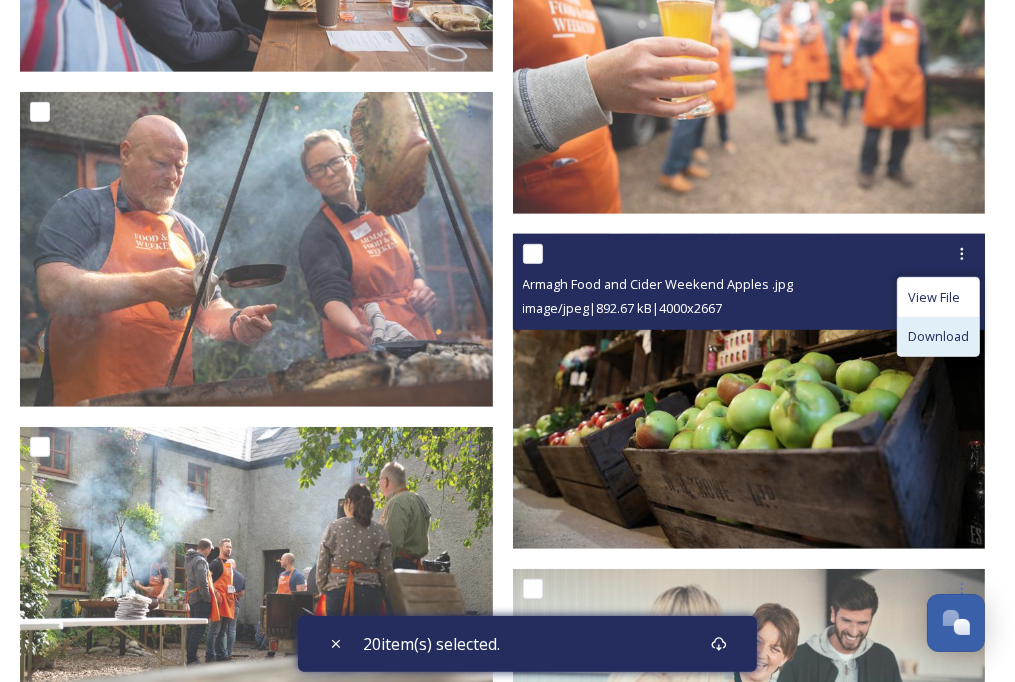 click on "Download" at bounding box center [938, 336] 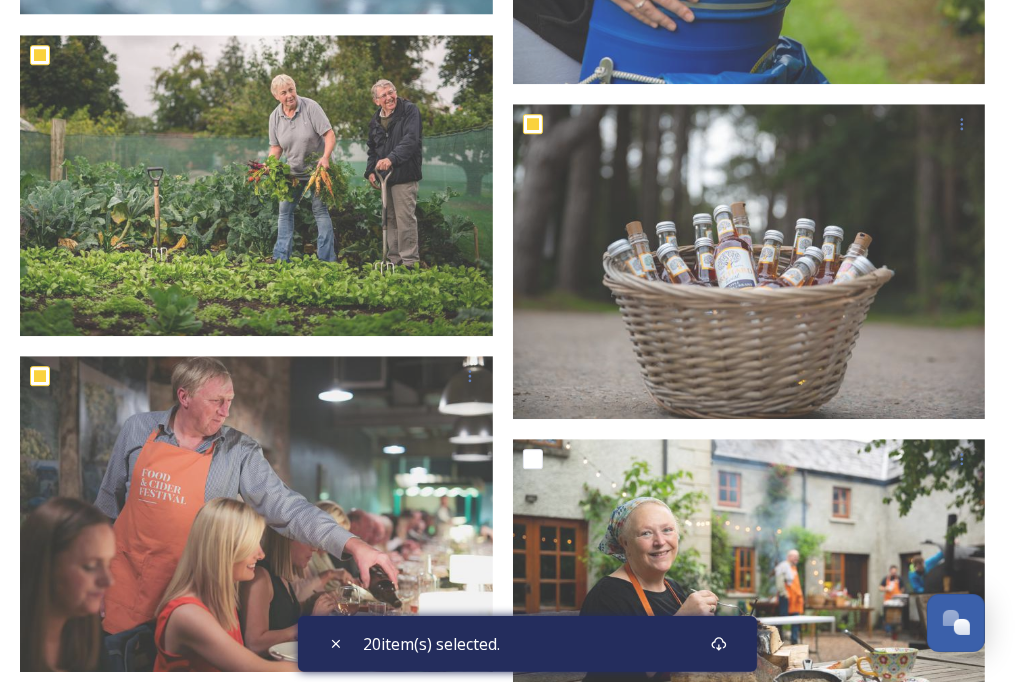 scroll, scrollTop: 3745, scrollLeft: 0, axis: vertical 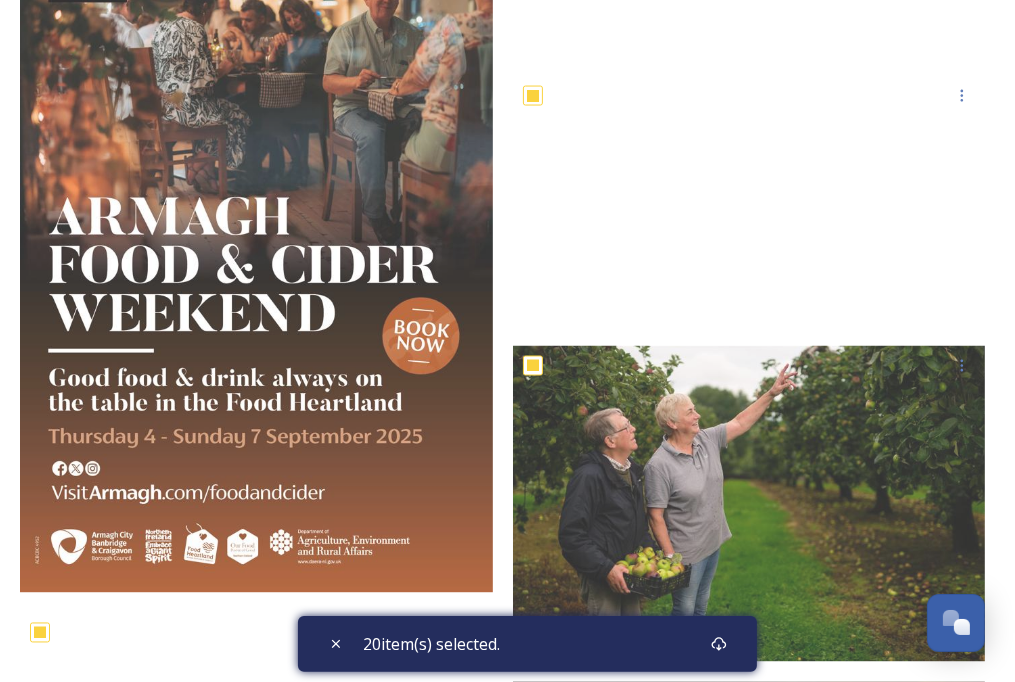 click at bounding box center (754, 2295) 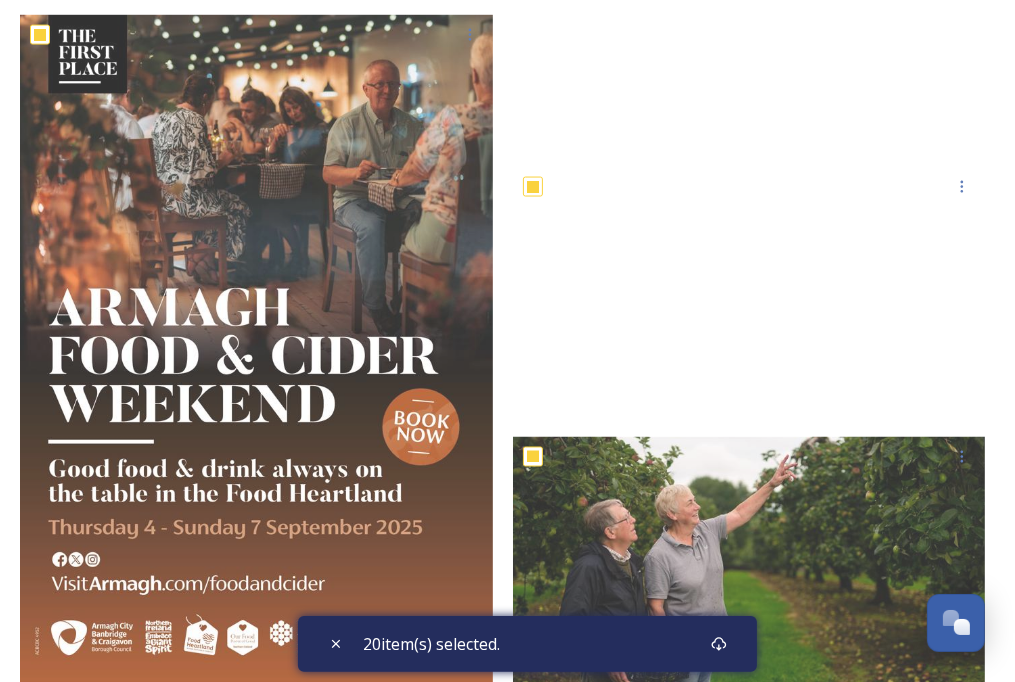 scroll, scrollTop: 2088, scrollLeft: 0, axis: vertical 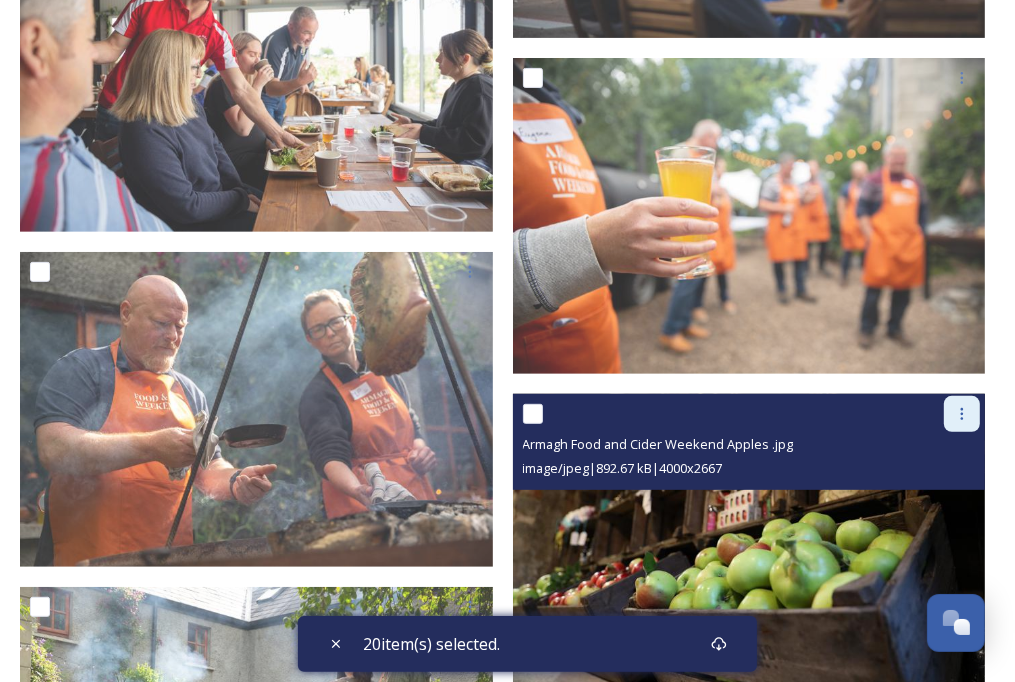 click 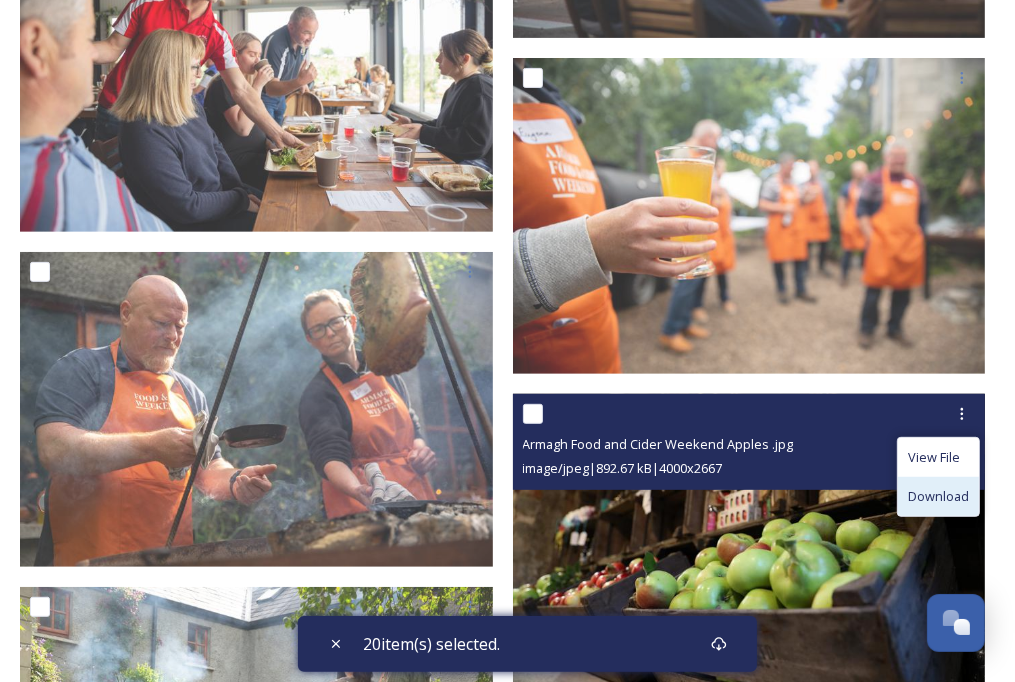click on "Download" at bounding box center [938, 496] 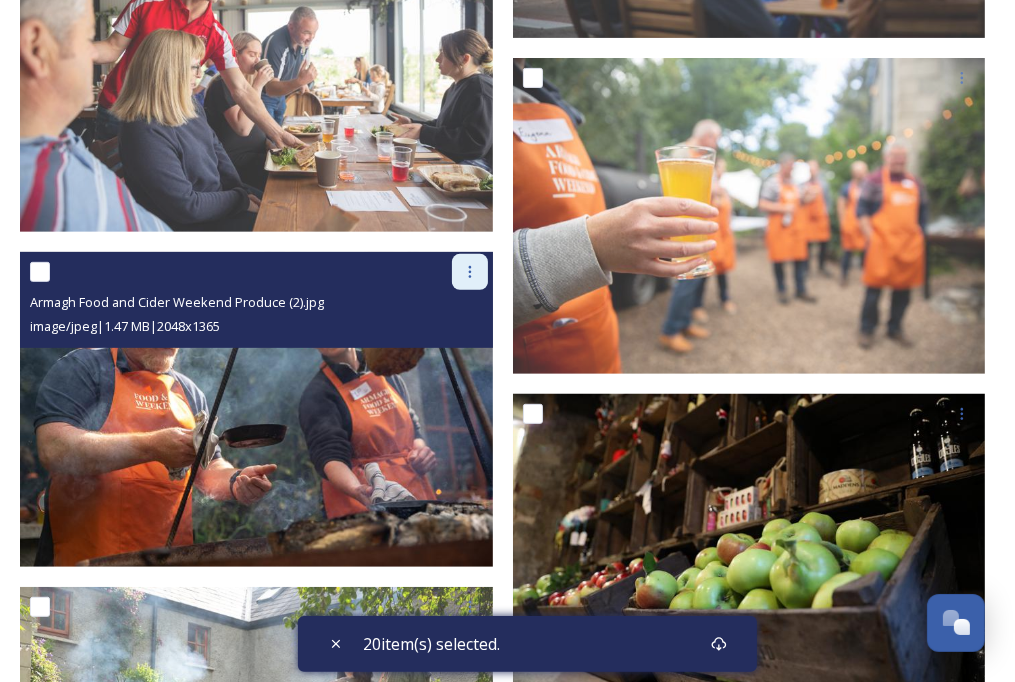 click 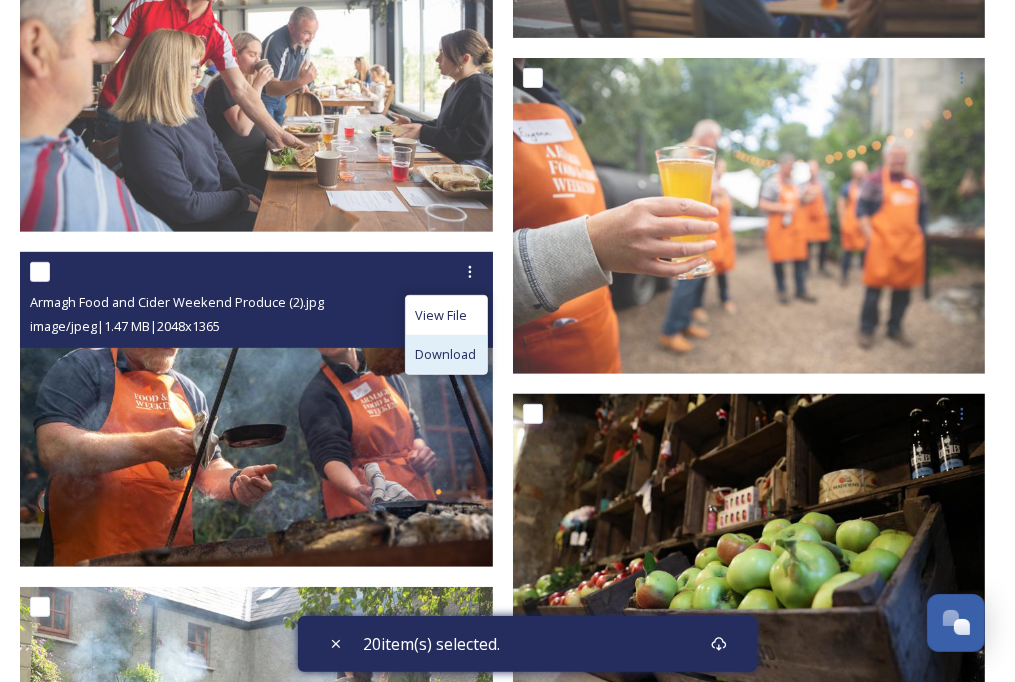 click on "Download" at bounding box center [446, 354] 